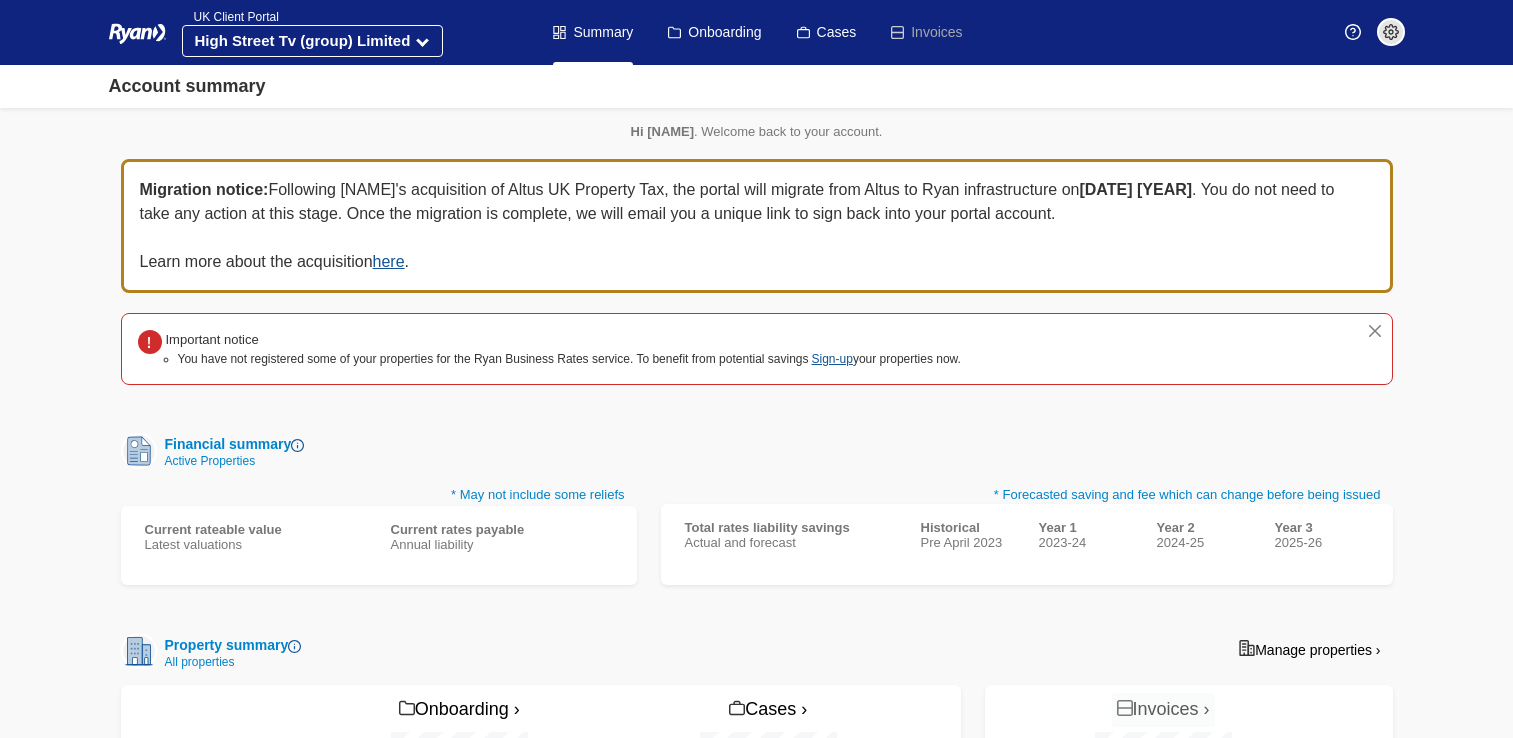 scroll, scrollTop: 484, scrollLeft: 0, axis: vertical 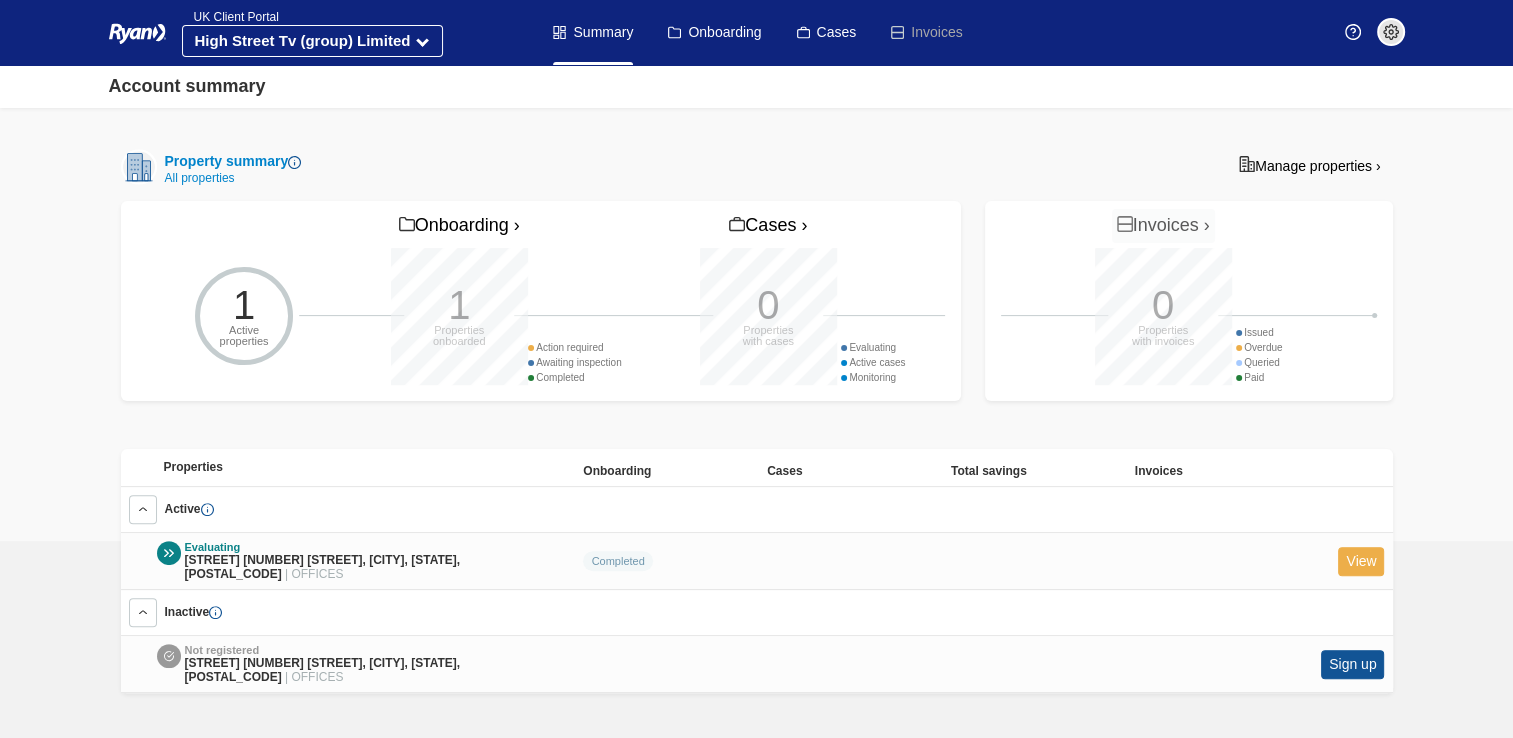 click on "View" at bounding box center (1361, 561) 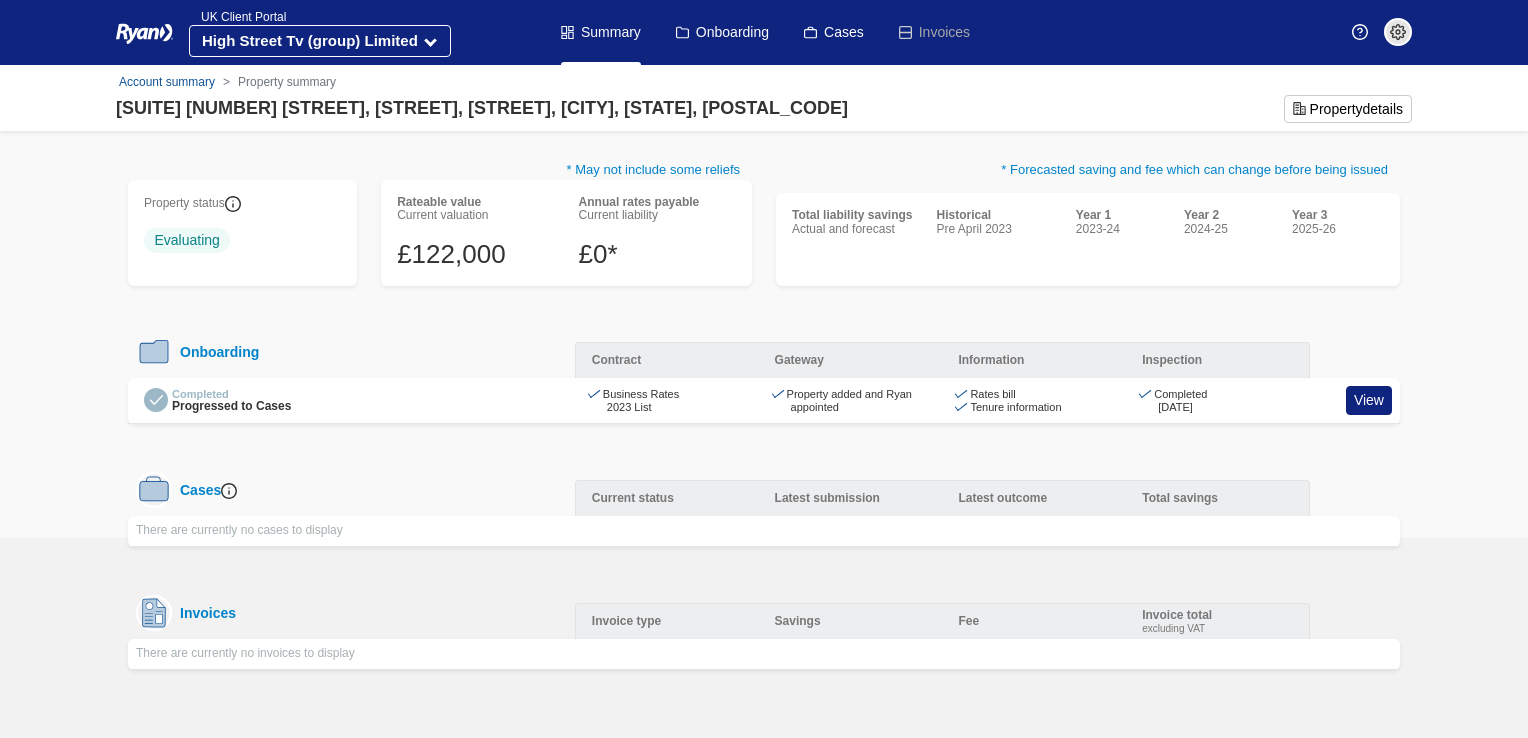 scroll, scrollTop: 0, scrollLeft: 0, axis: both 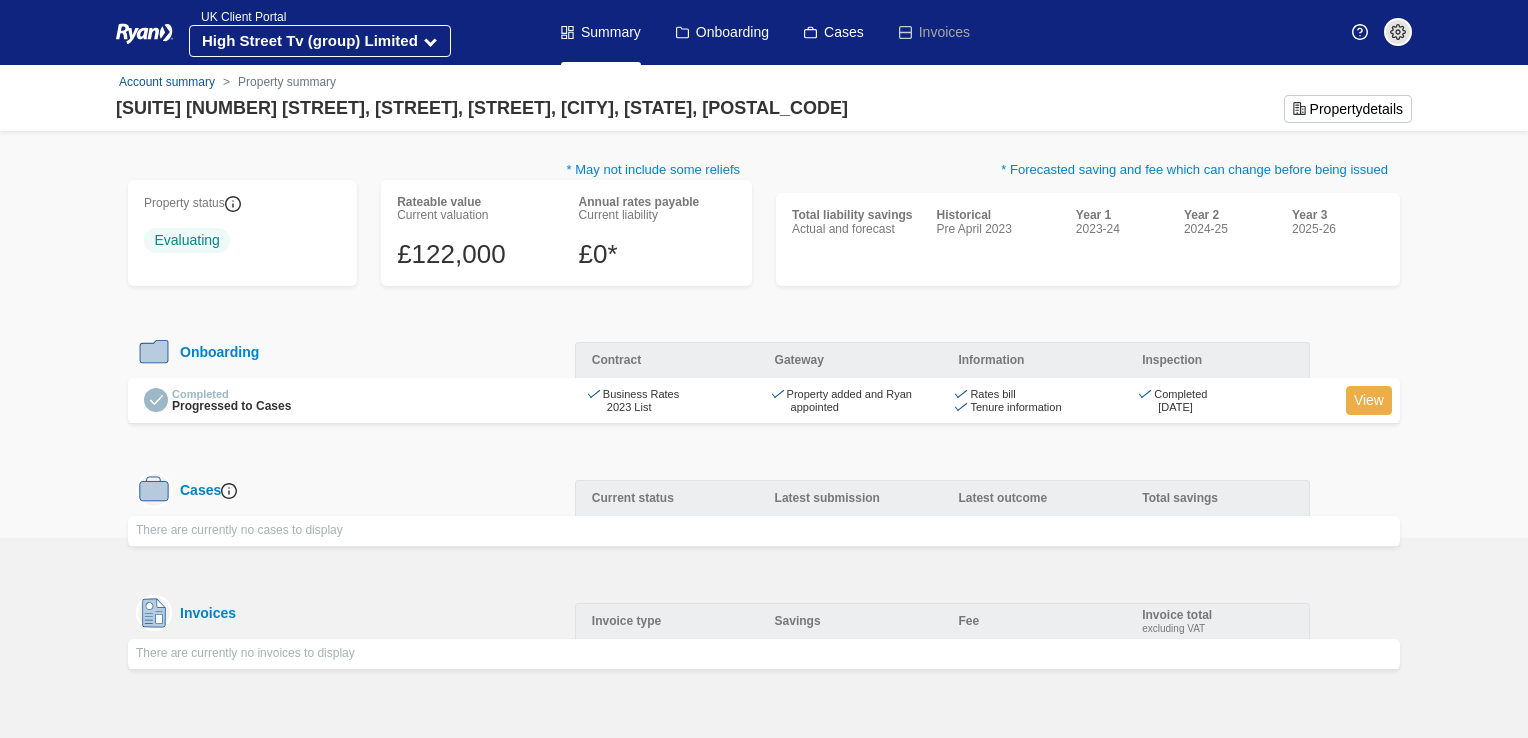 click on "View" at bounding box center [1369, 400] 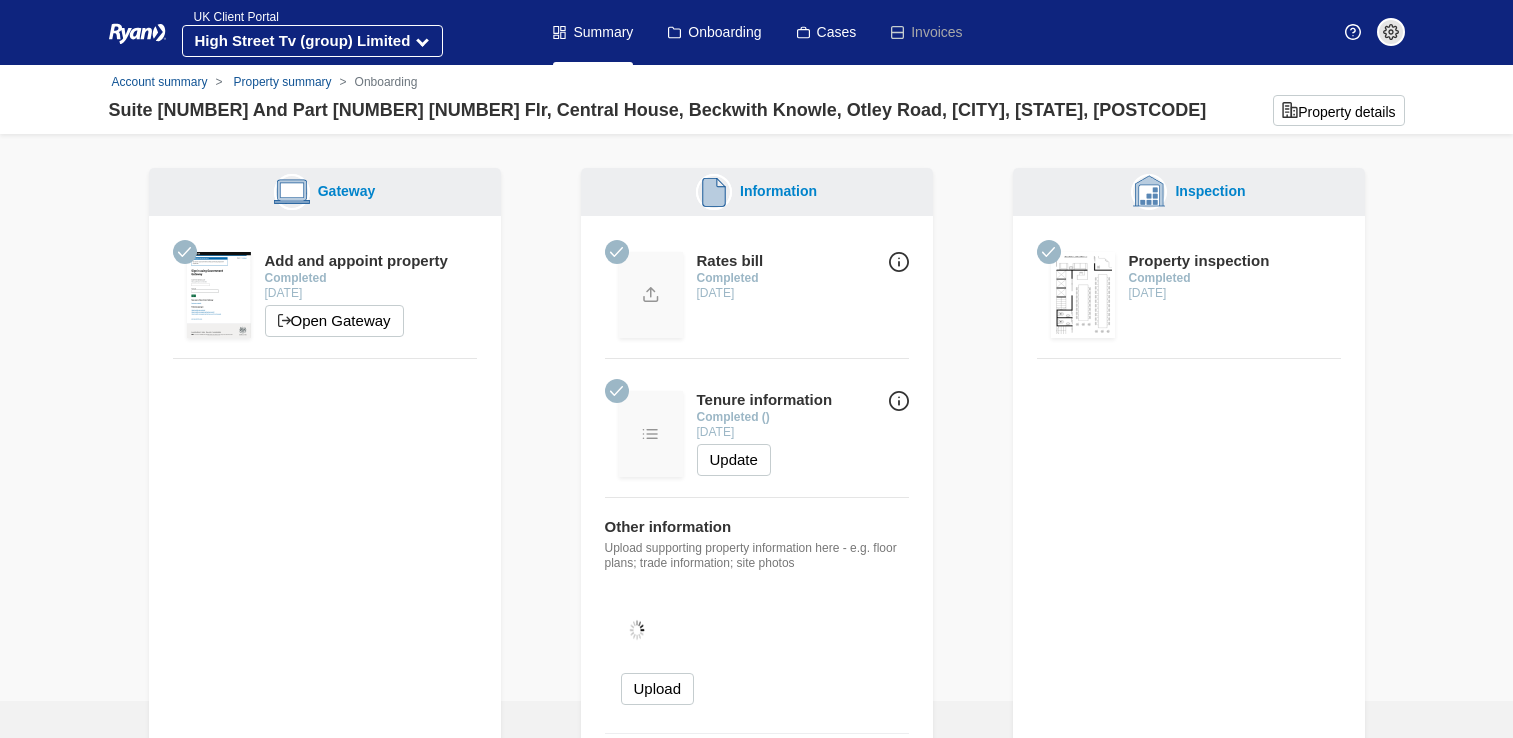 scroll, scrollTop: 0, scrollLeft: 0, axis: both 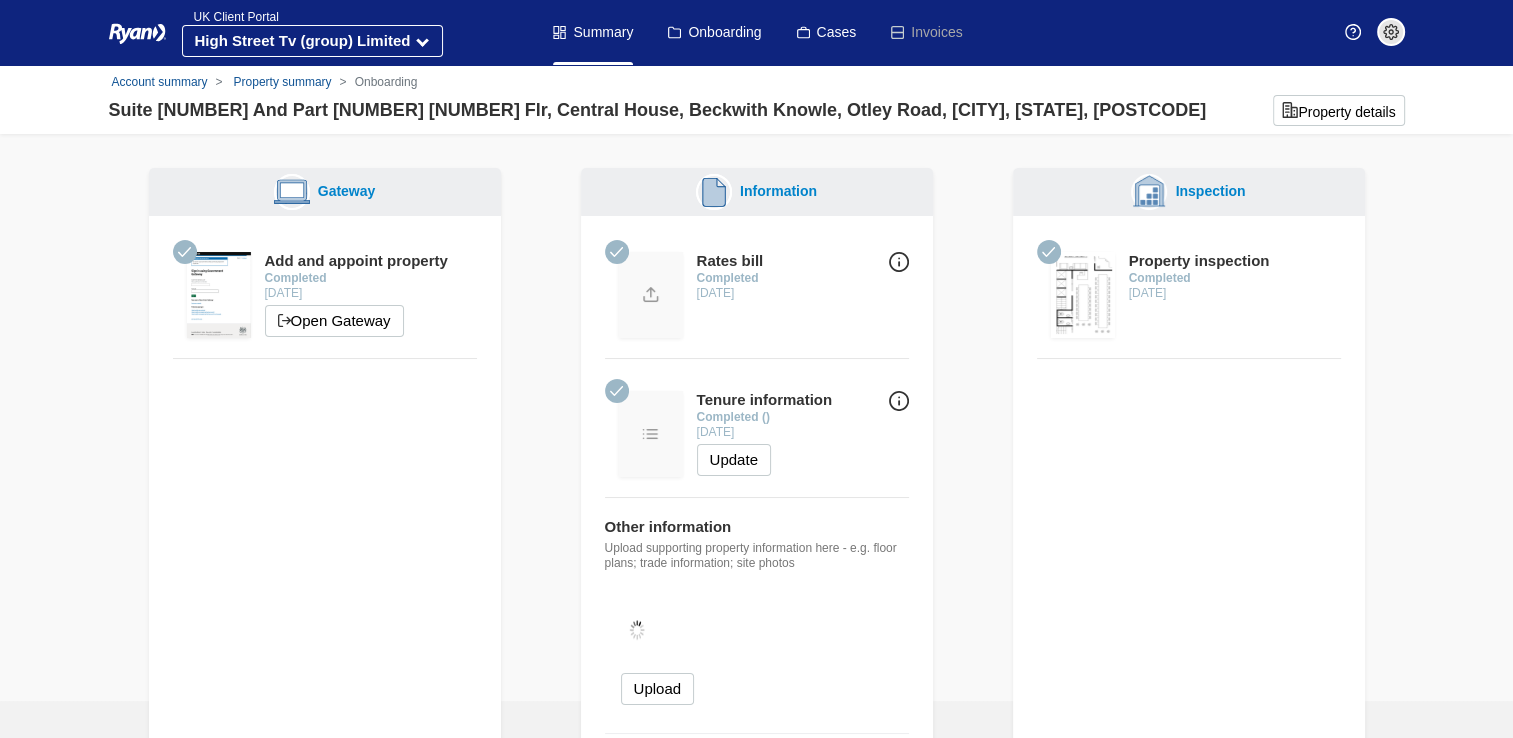 click at bounding box center (1083, 295) 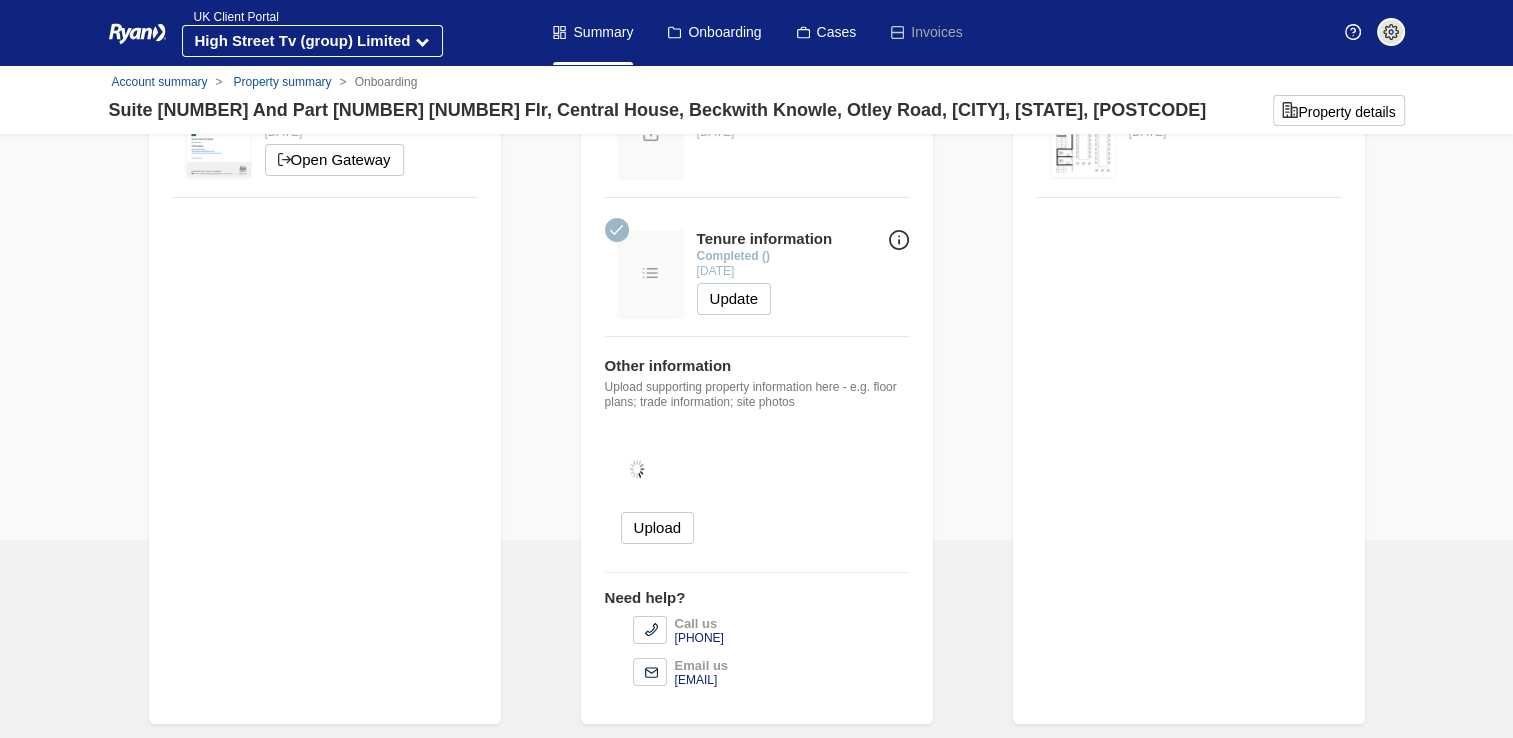 scroll, scrollTop: 0, scrollLeft: 0, axis: both 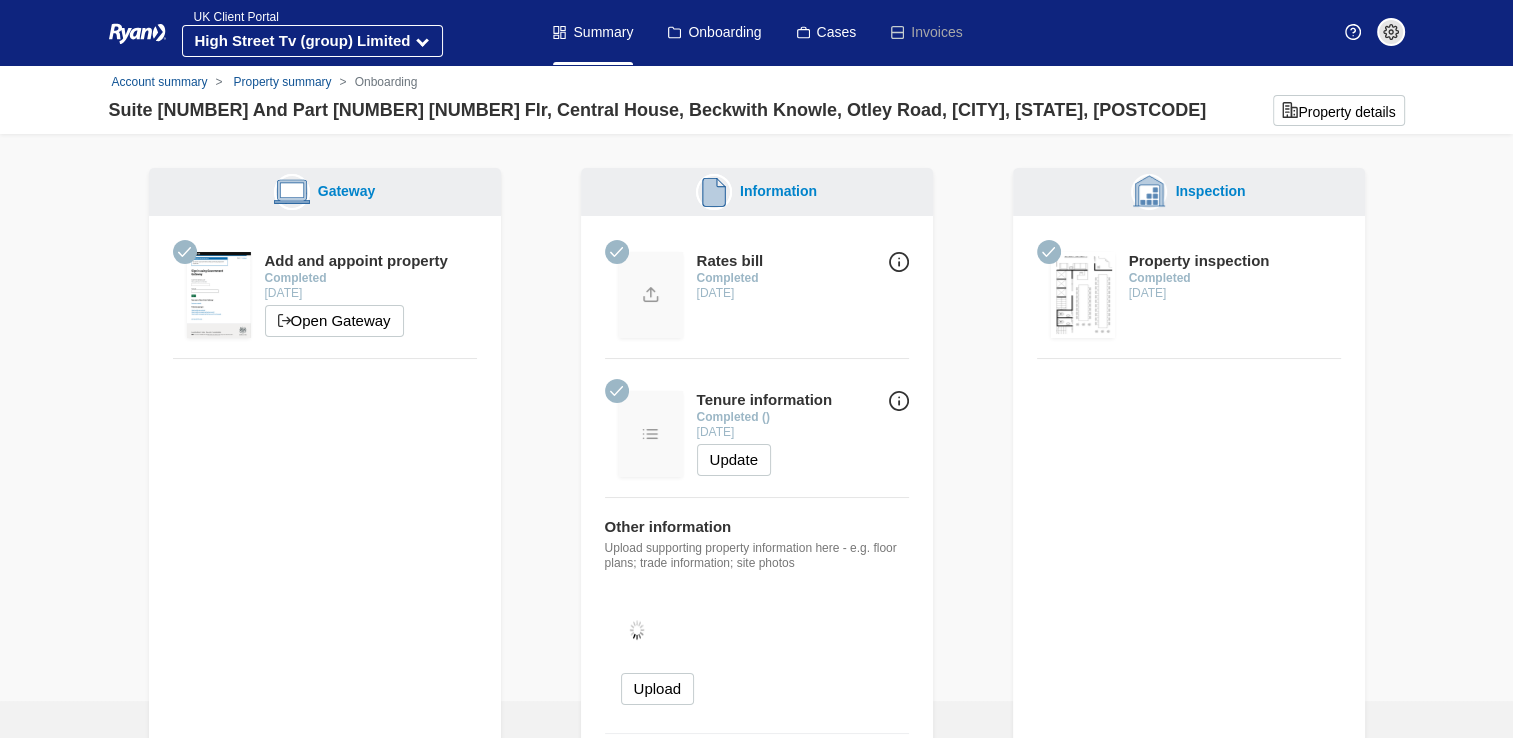 click at bounding box center [1083, 295] 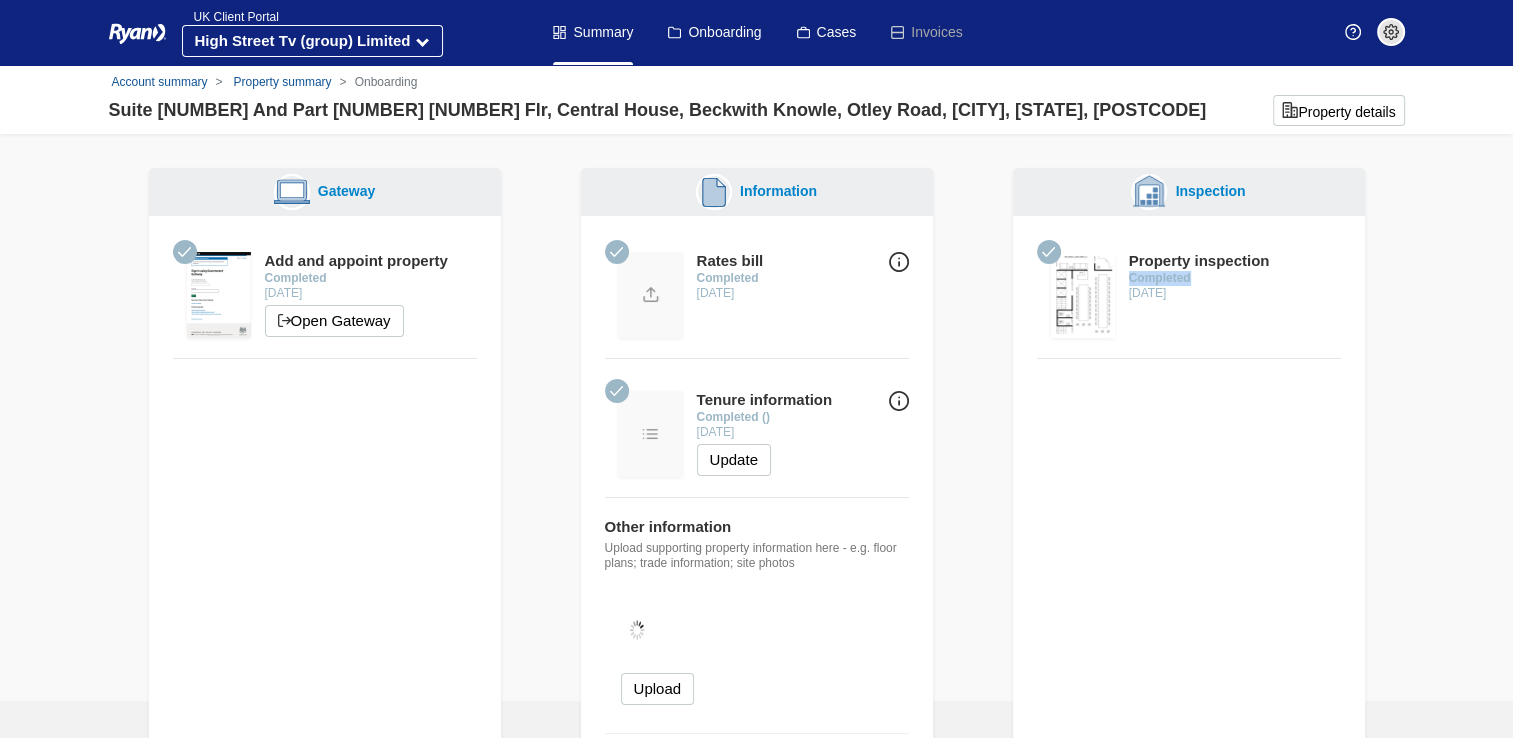 click on "Completed" at bounding box center [1160, 278] 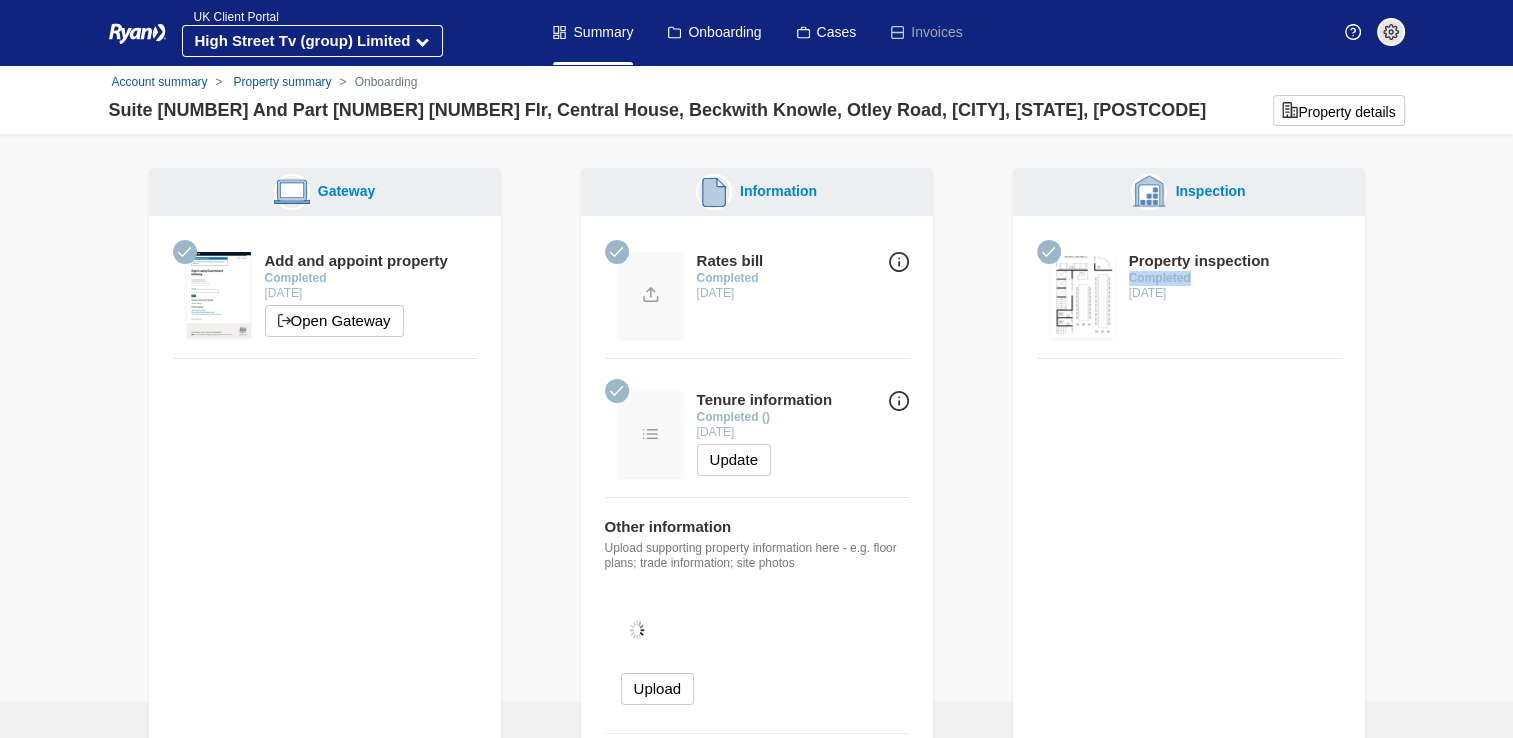 drag, startPoint x: 1165, startPoint y: 270, endPoint x: 1082, endPoint y: 292, distance: 85.86617 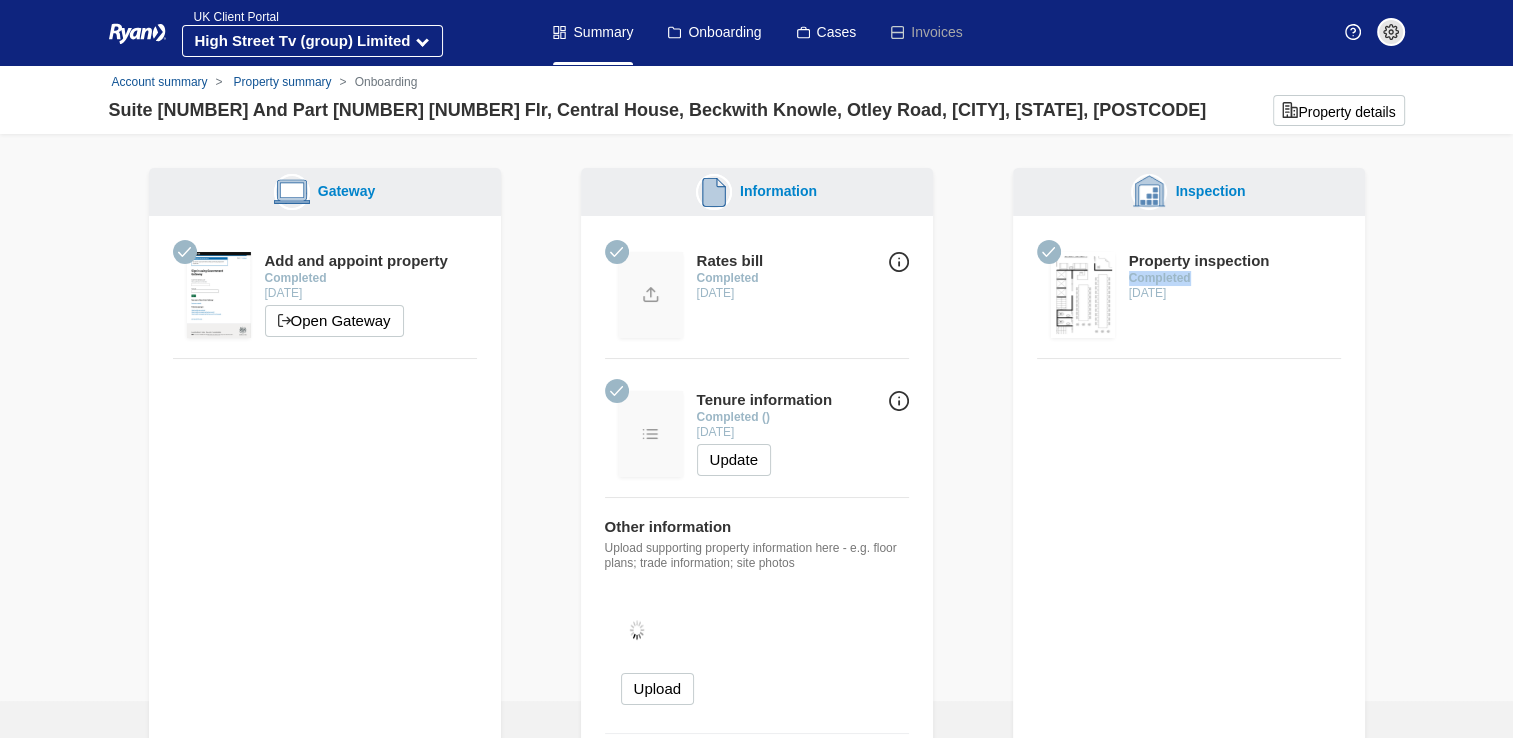 click at bounding box center (1083, 295) 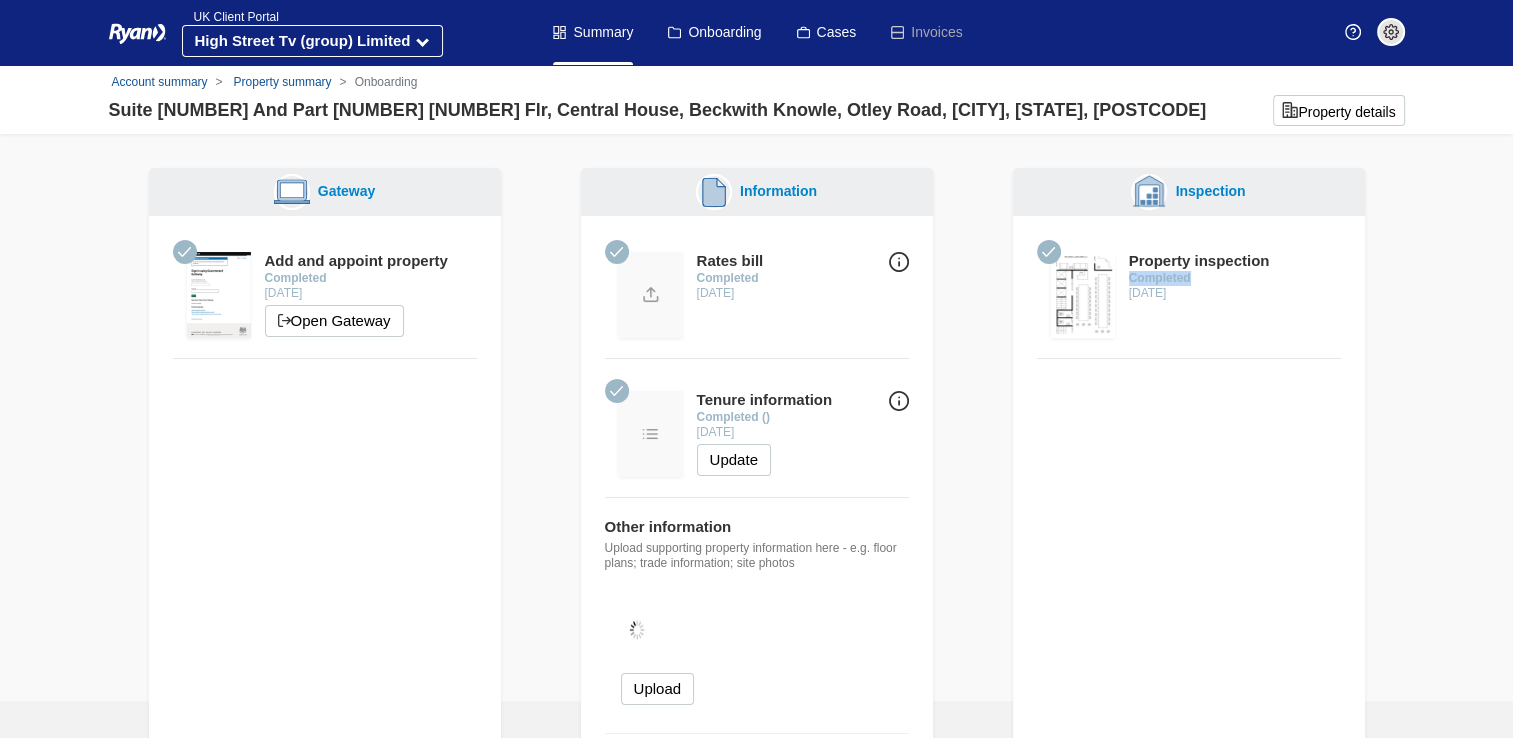 click at bounding box center [1083, 295] 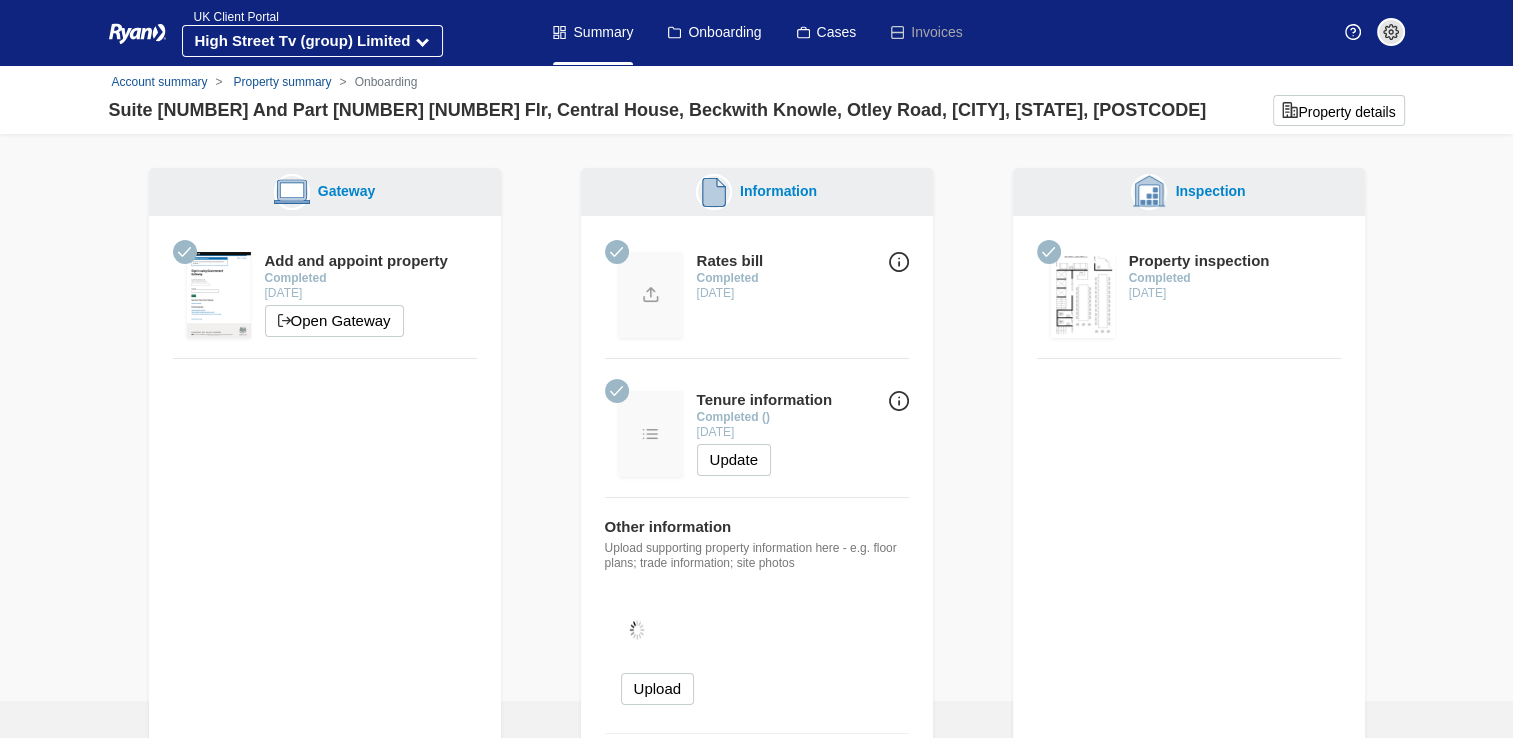 drag, startPoint x: 1082, startPoint y: 292, endPoint x: 1093, endPoint y: 353, distance: 61.983868 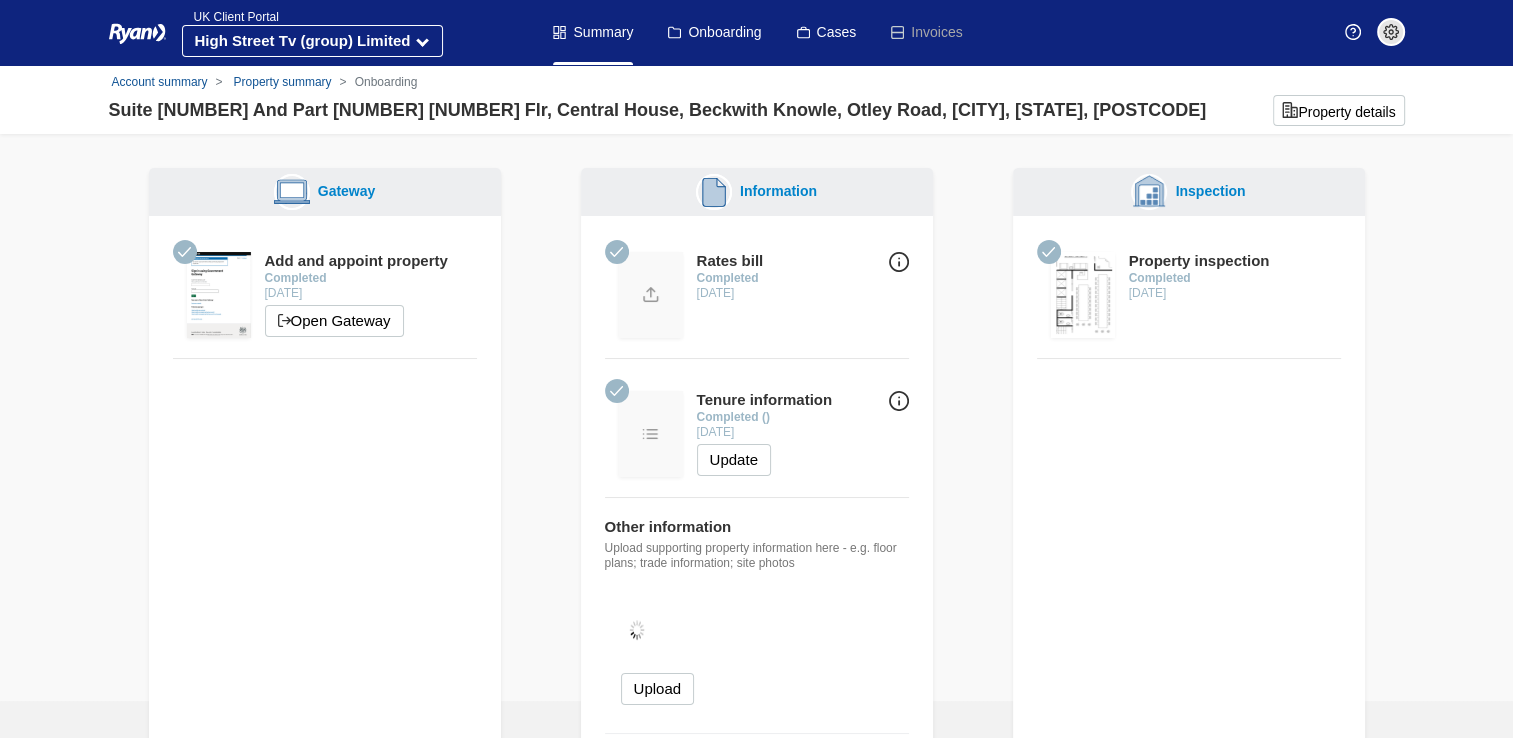 click on "Property inspection
Completed
02 Jul 2025" at bounding box center (1189, 299) 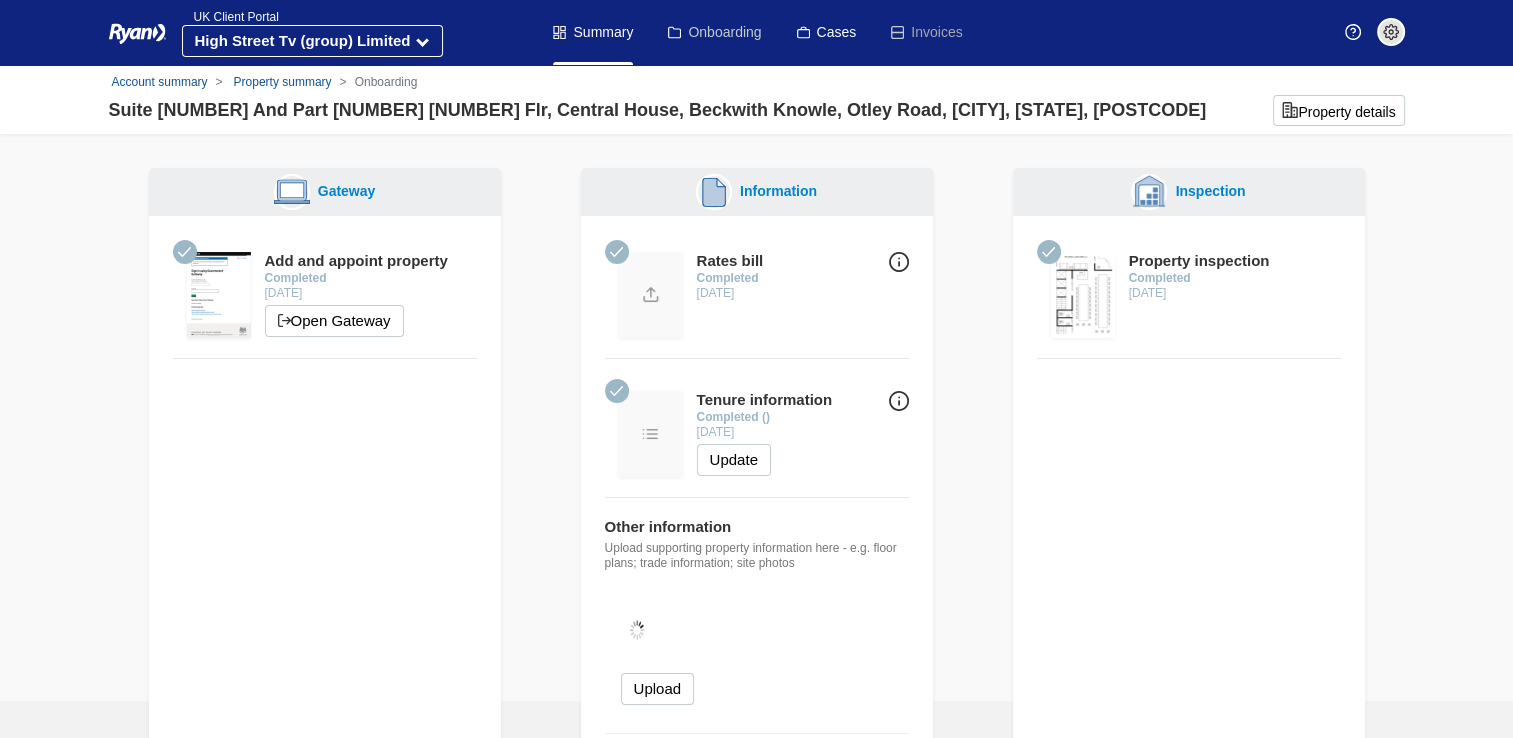 click on "Onboarding" at bounding box center (714, 32) 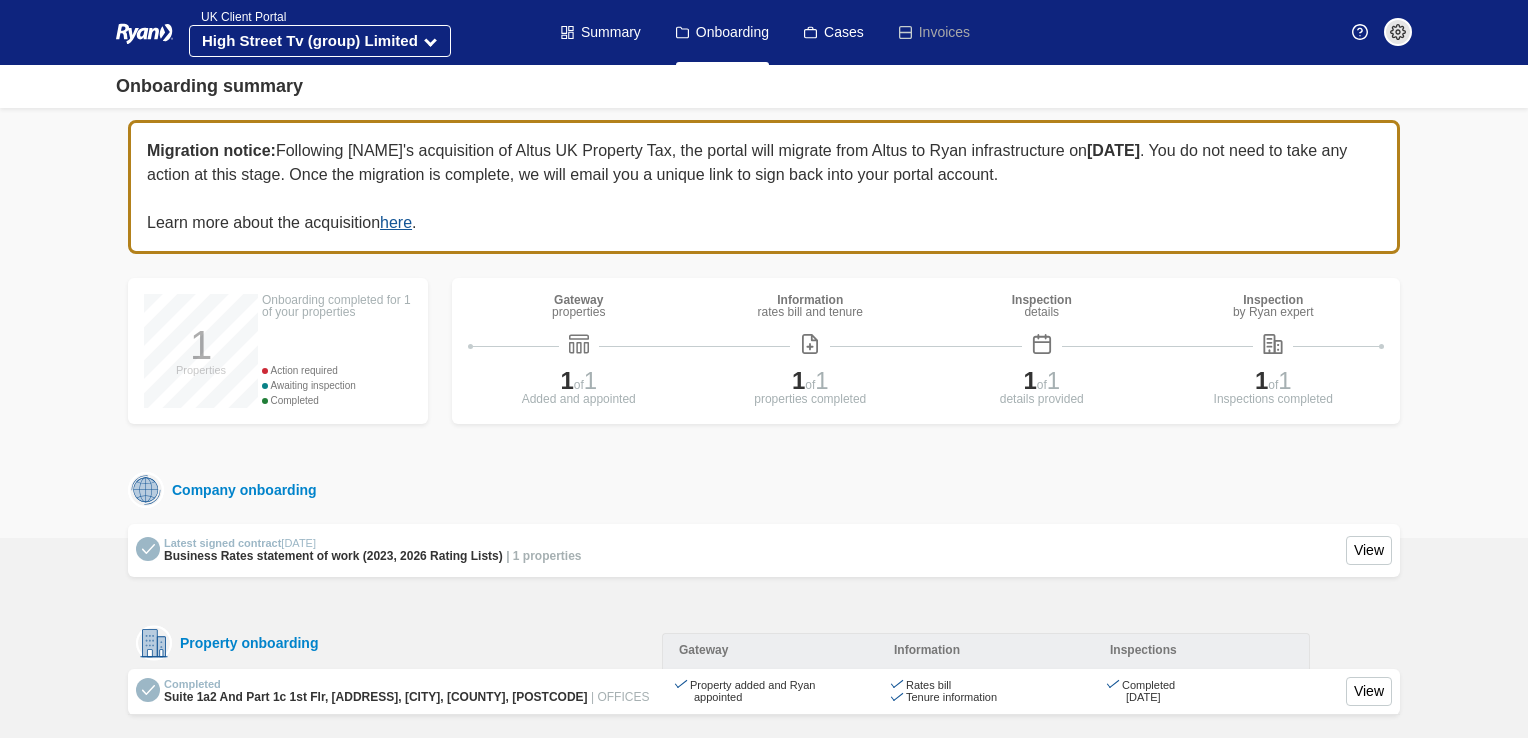 scroll, scrollTop: 0, scrollLeft: 0, axis: both 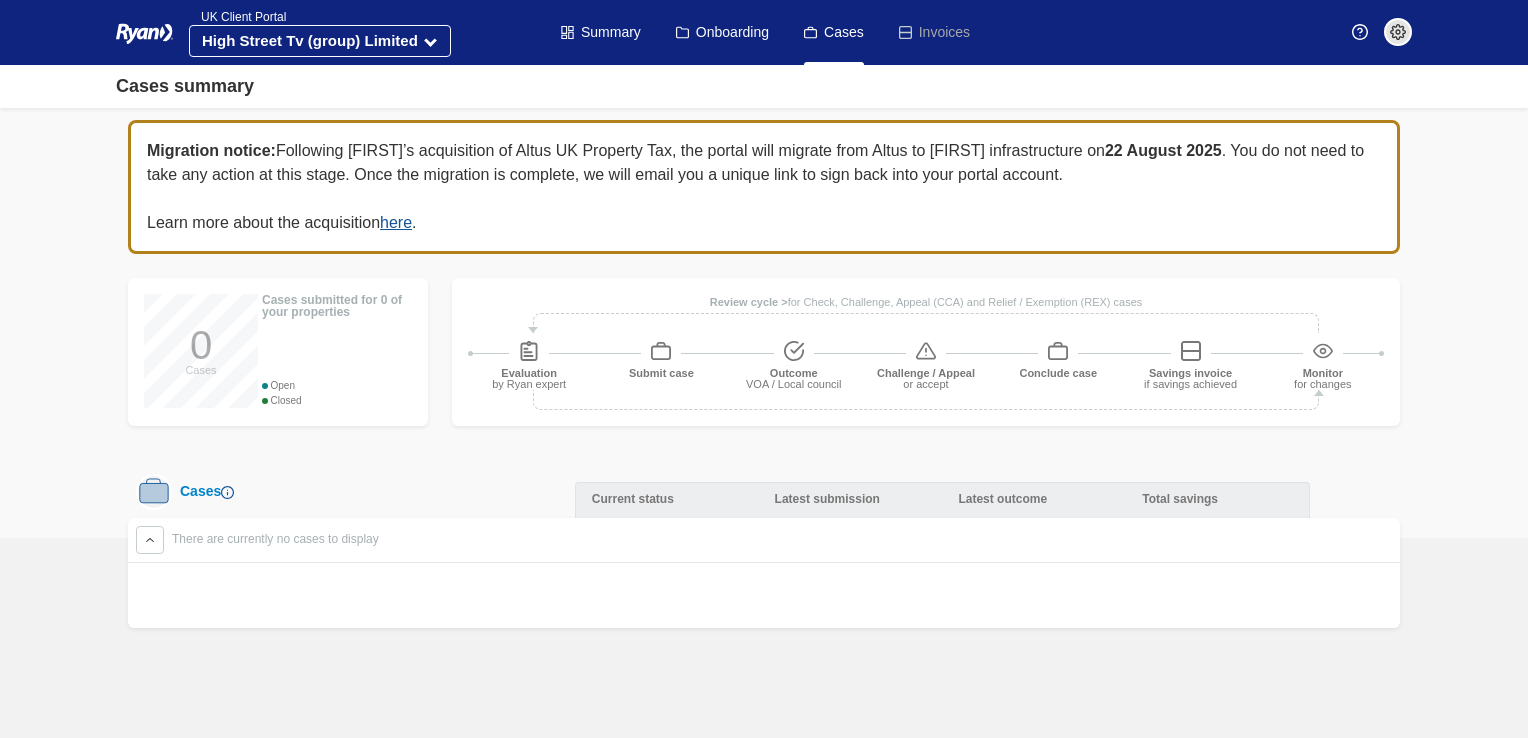 click on "You’re offline. This is a read only version of the page.
Ryan
Company Selection
Click the company name dropdown to view/manage a company.  Note: you may only have one company available.
Select a company to manage cases and properties
View or request an update to company details
Request to add or remove a company
Choose a company to load as default after login
Default Company
Choose a default company from the list. This company will load automatically each time you log in. NOTE:  You can have only 1 default company.
Default Save" at bounding box center (764, 369) 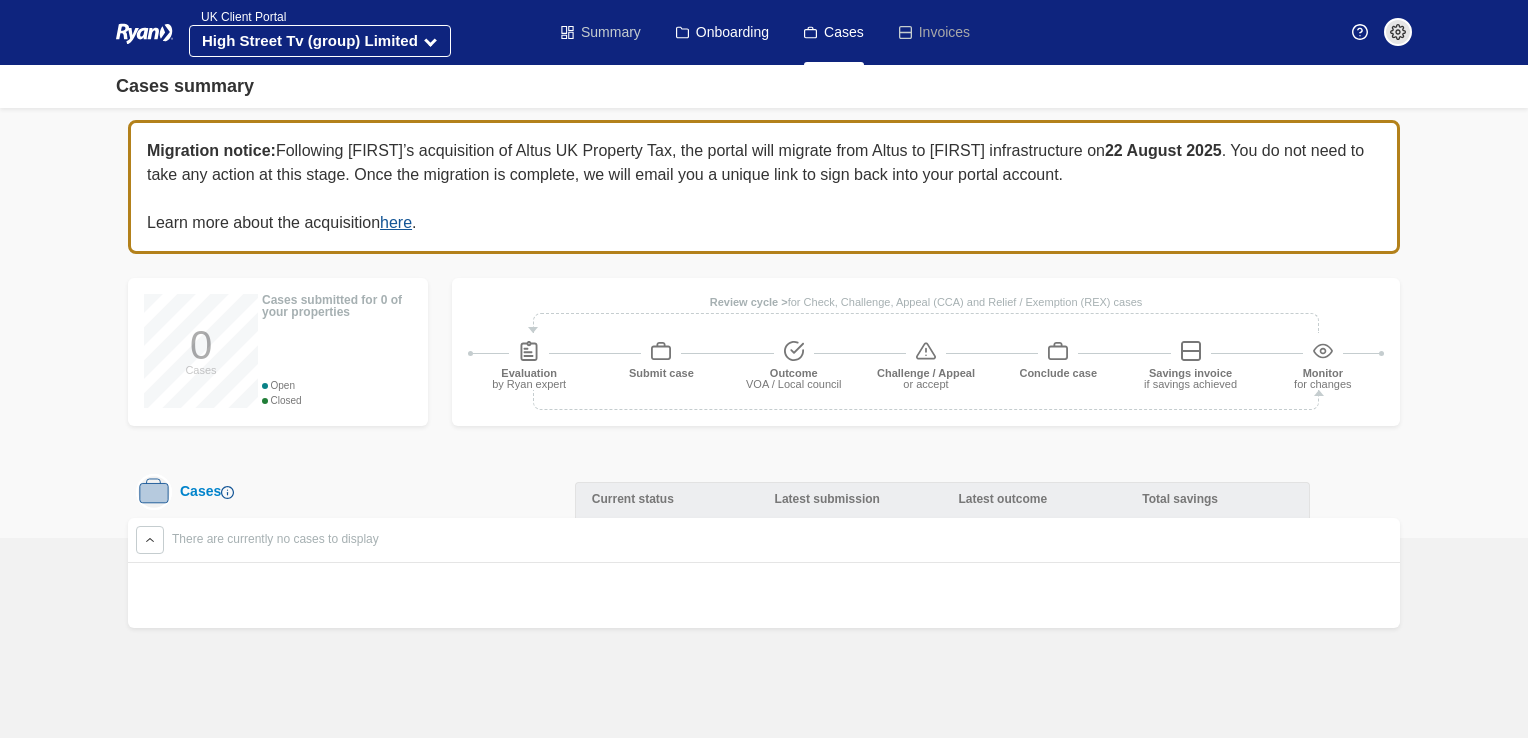 click on "Summary" at bounding box center (601, 32) 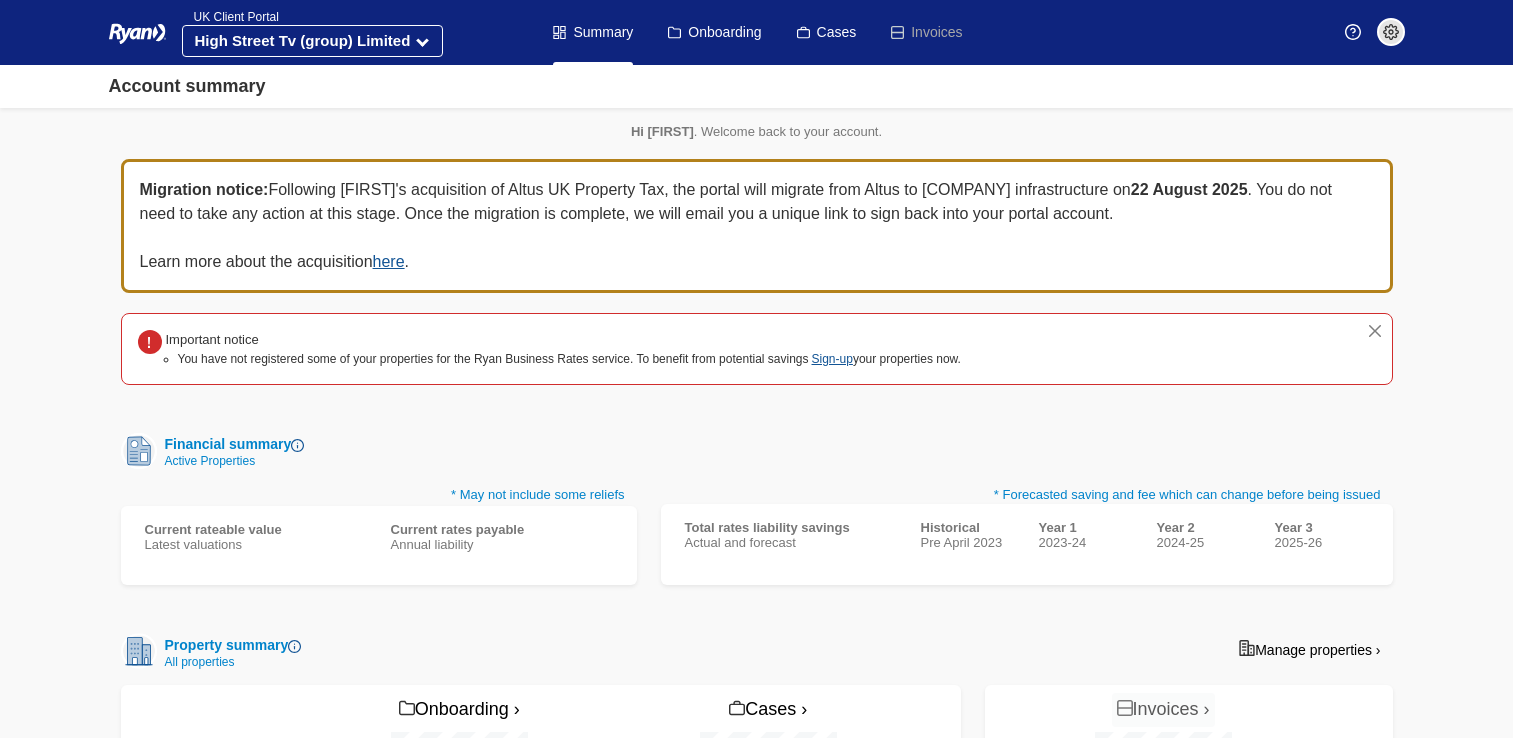scroll, scrollTop: 0, scrollLeft: 0, axis: both 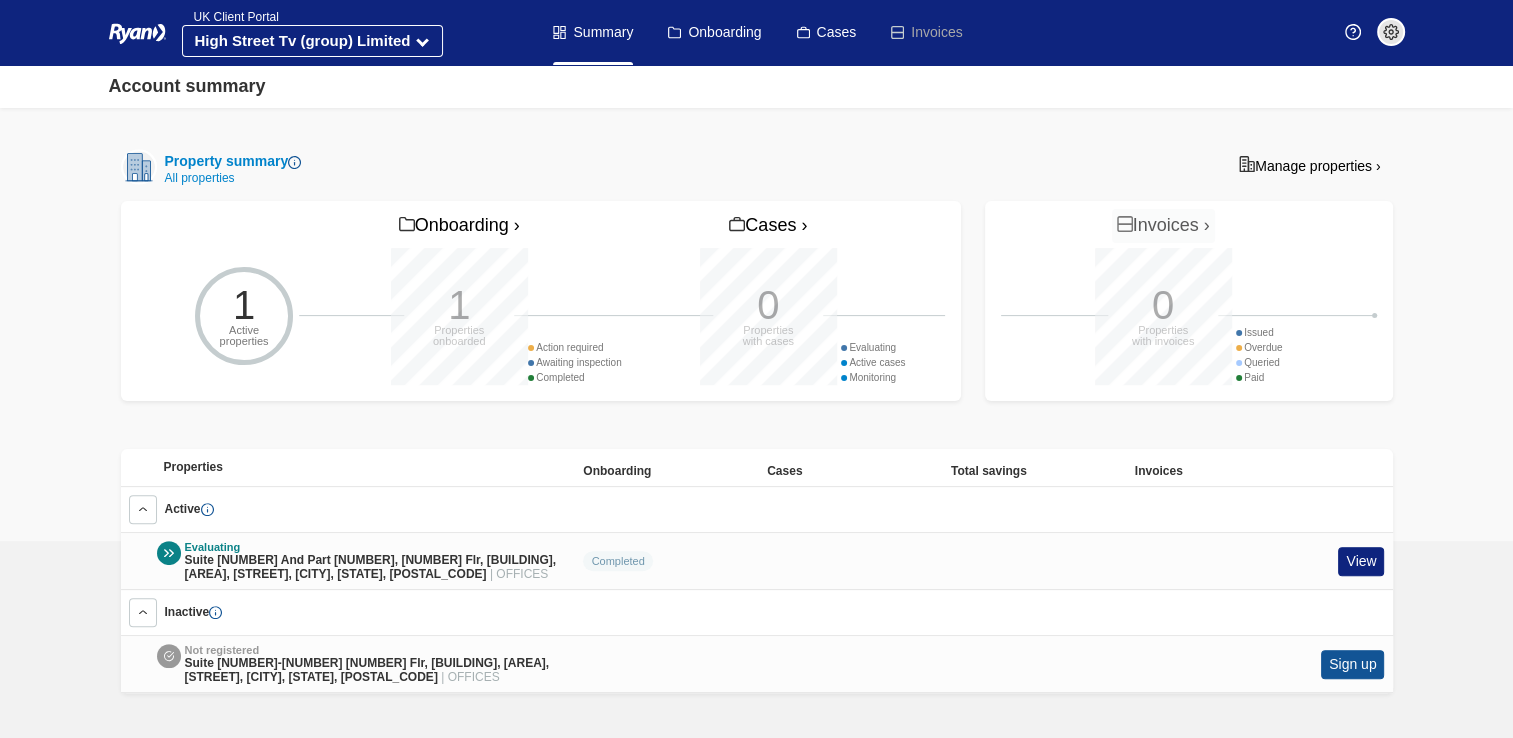 click at bounding box center [169, 553] 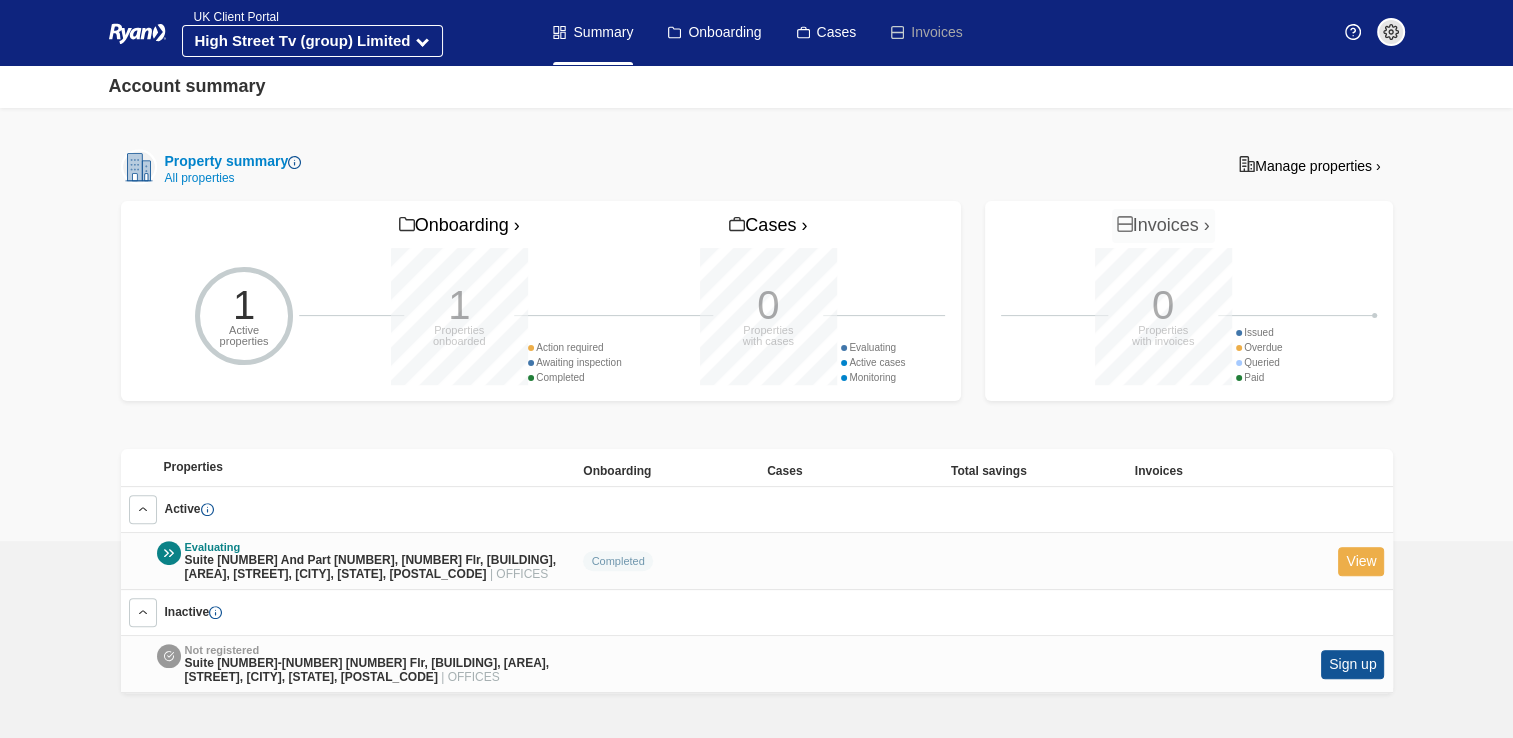 click on "View" at bounding box center (1361, 561) 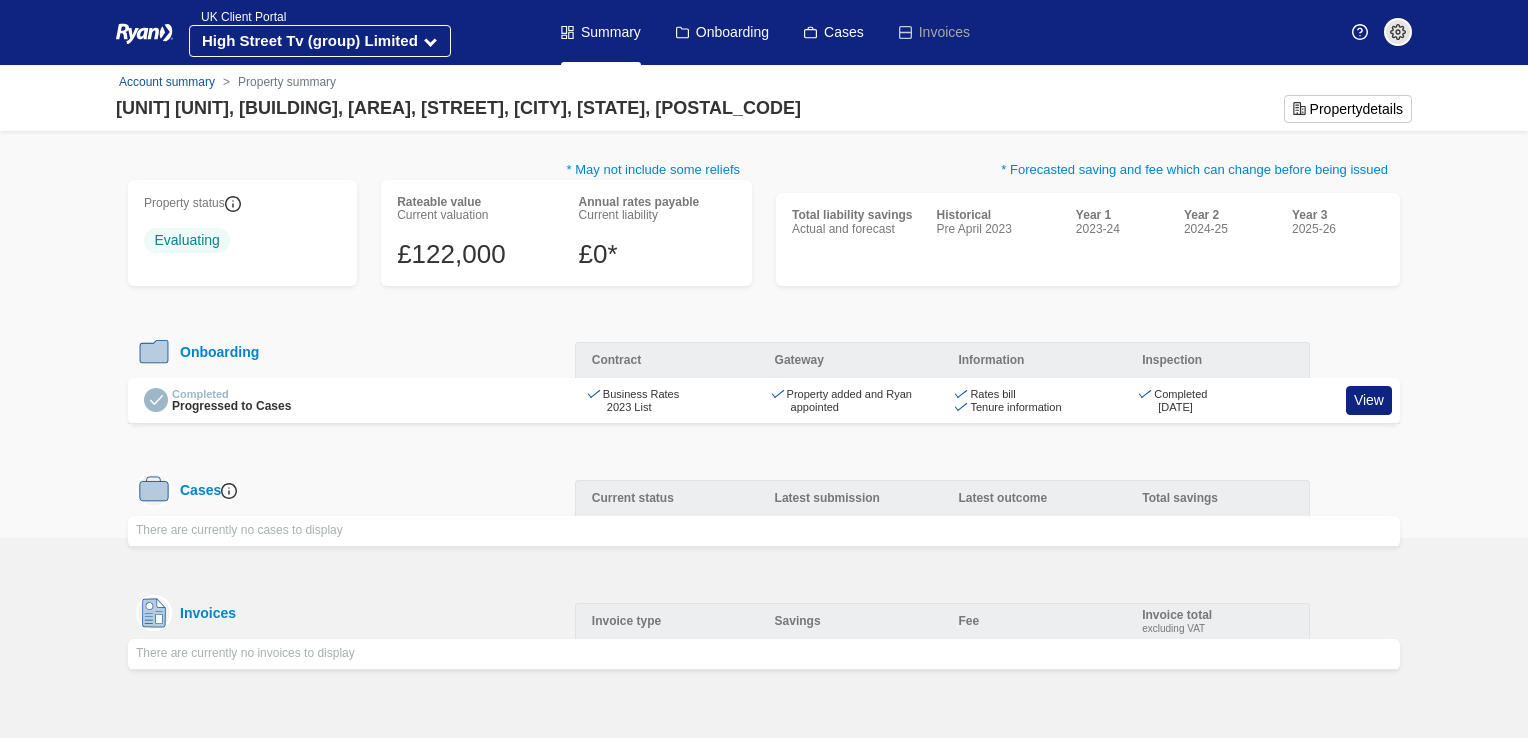 scroll, scrollTop: 0, scrollLeft: 0, axis: both 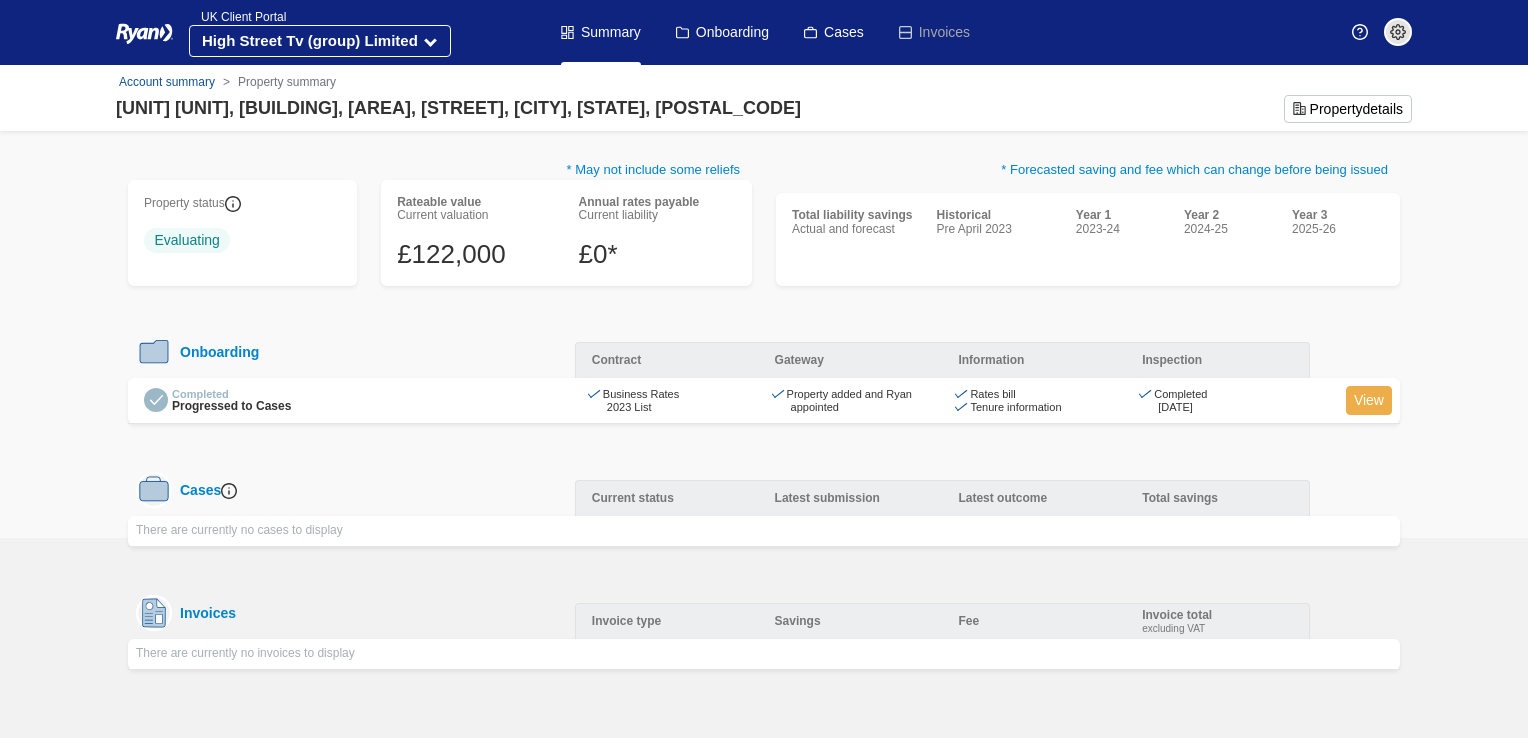 click on "View" at bounding box center (1369, 400) 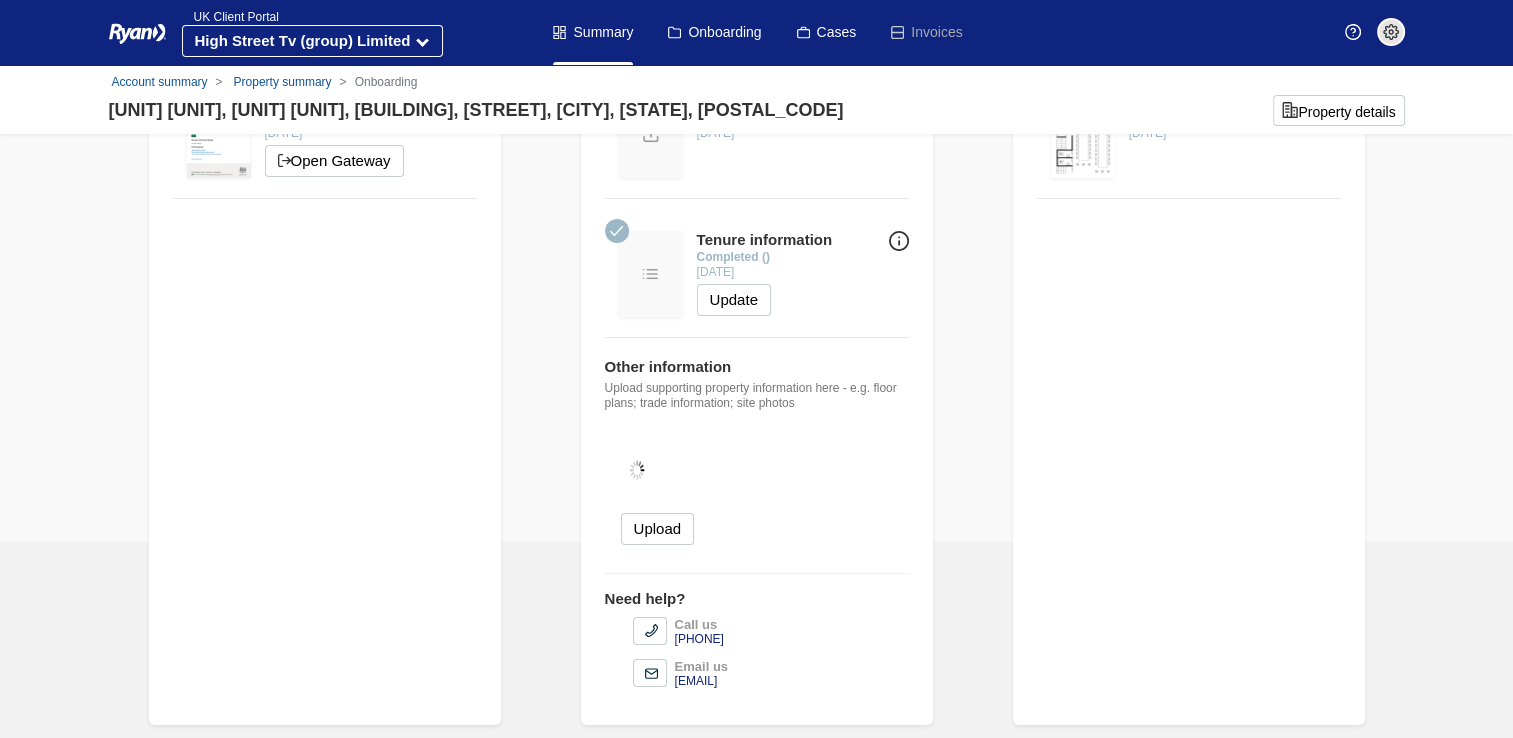 scroll, scrollTop: 161, scrollLeft: 0, axis: vertical 